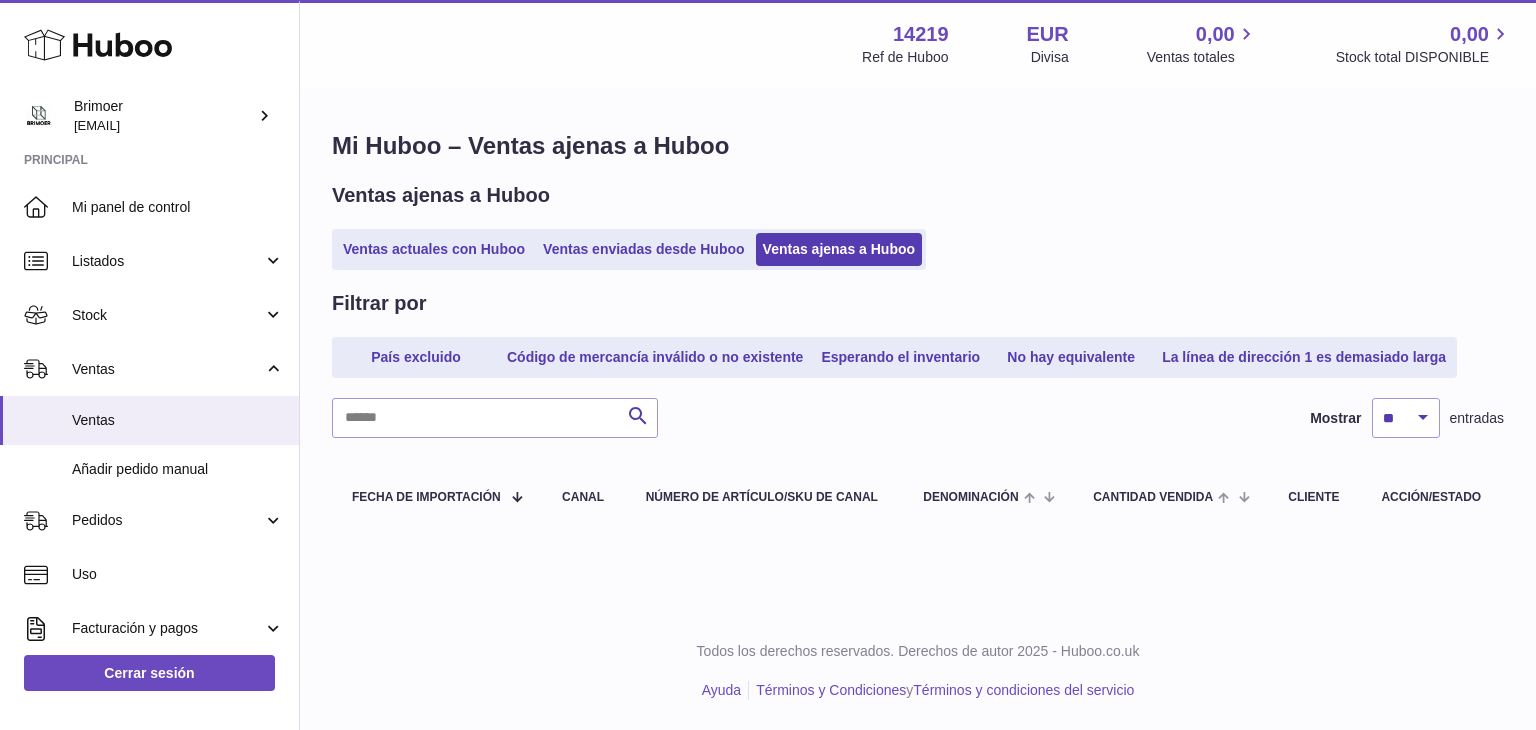 scroll, scrollTop: 0, scrollLeft: 0, axis: both 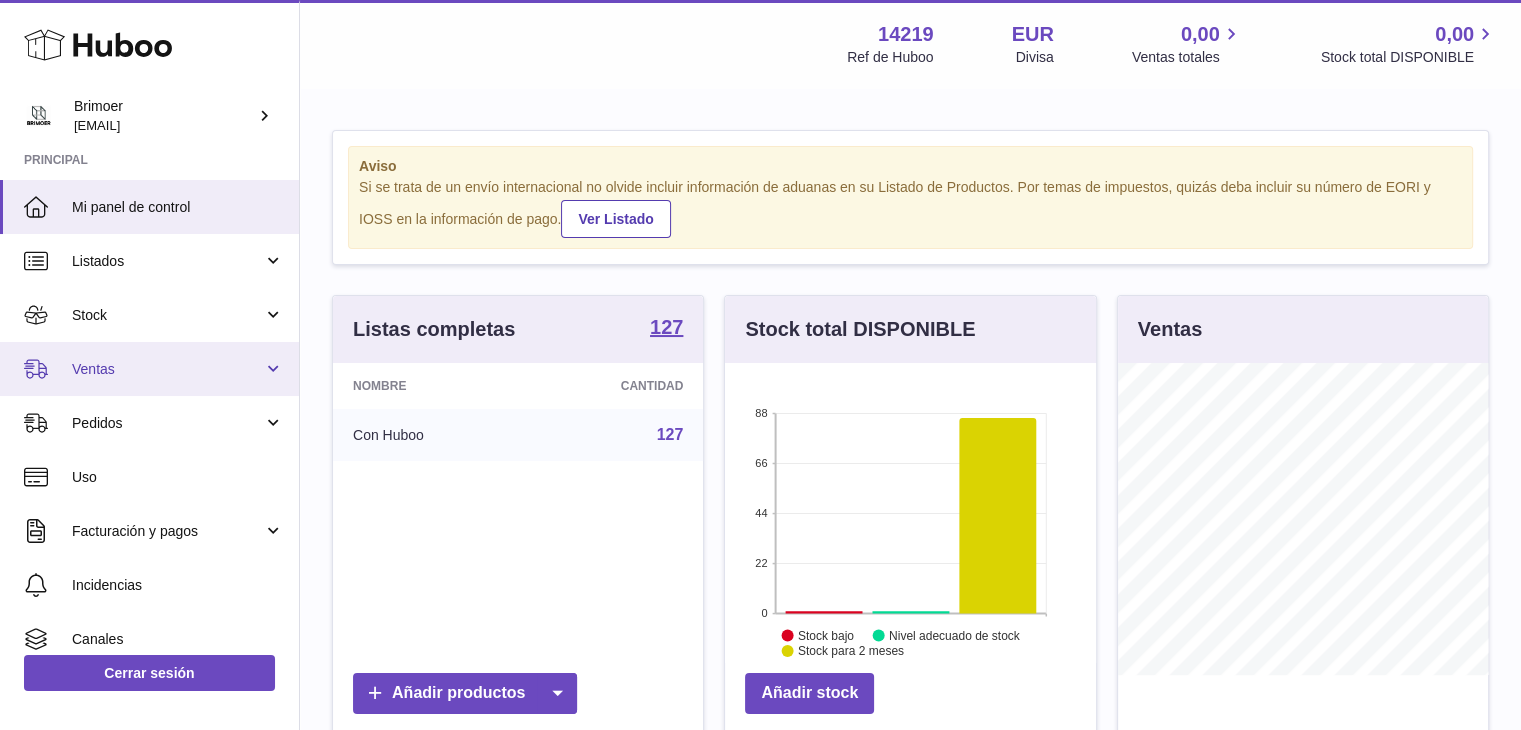 click on "Ventas" at bounding box center (149, 369) 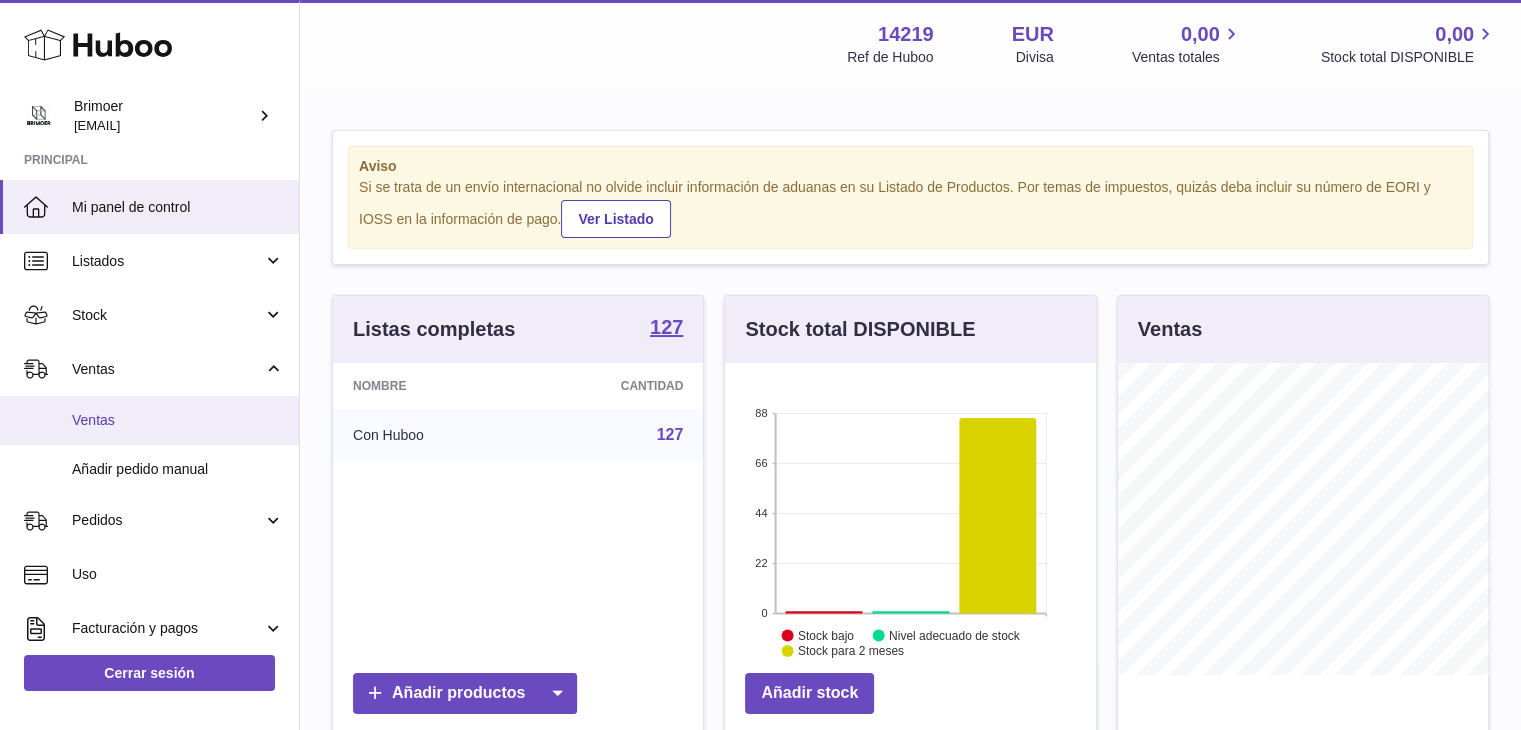click on "Ventas" at bounding box center [178, 420] 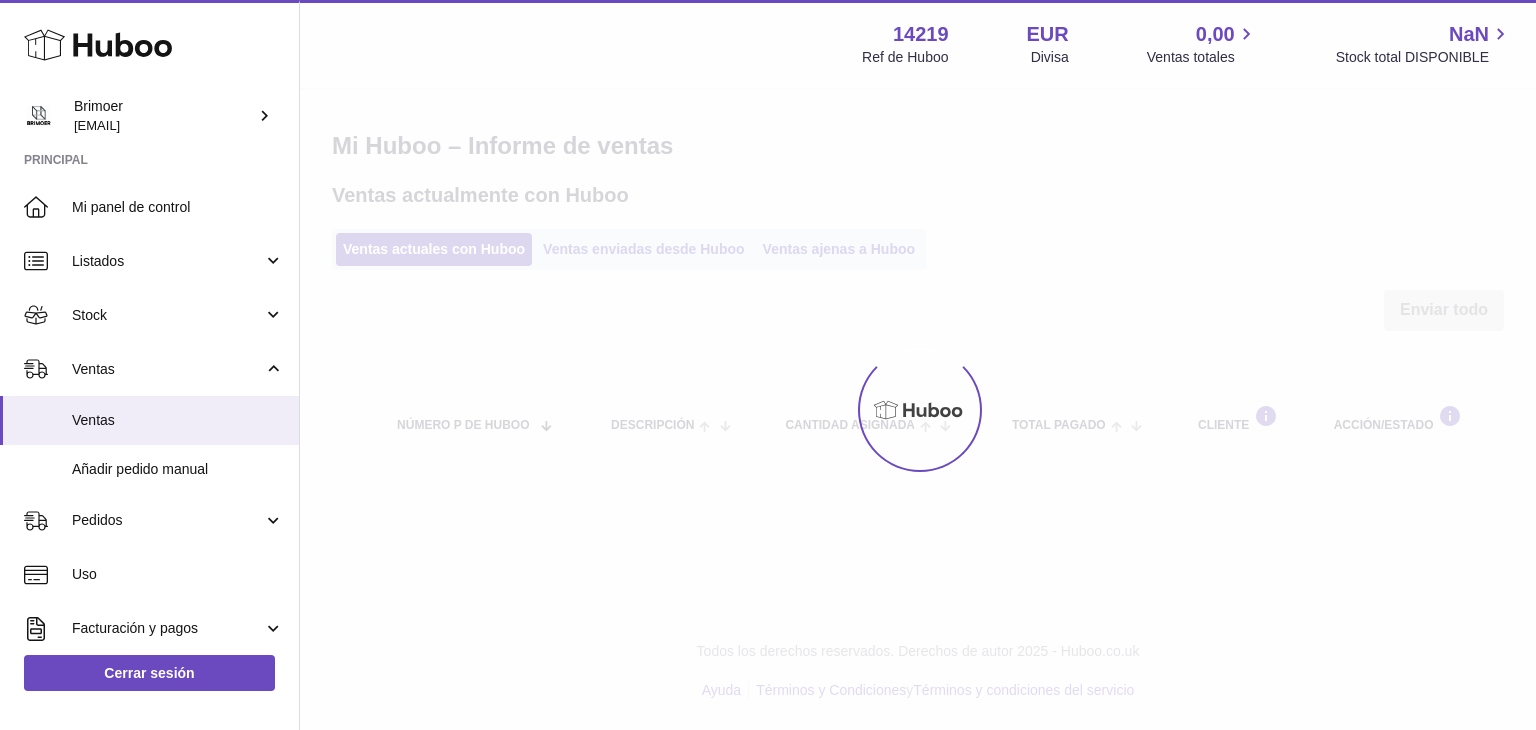 scroll, scrollTop: 0, scrollLeft: 0, axis: both 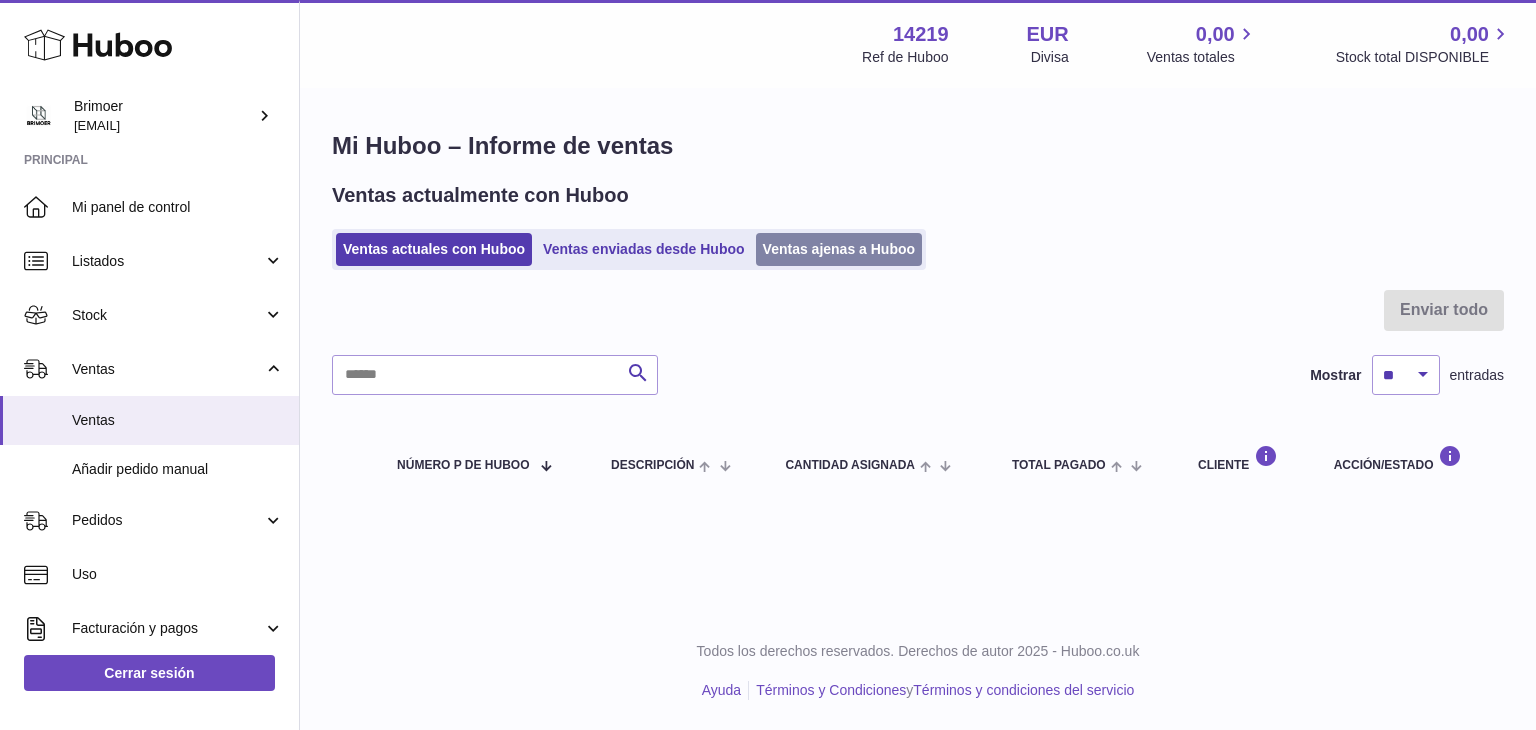 click on "Ventas ajenas a Huboo" at bounding box center (839, 249) 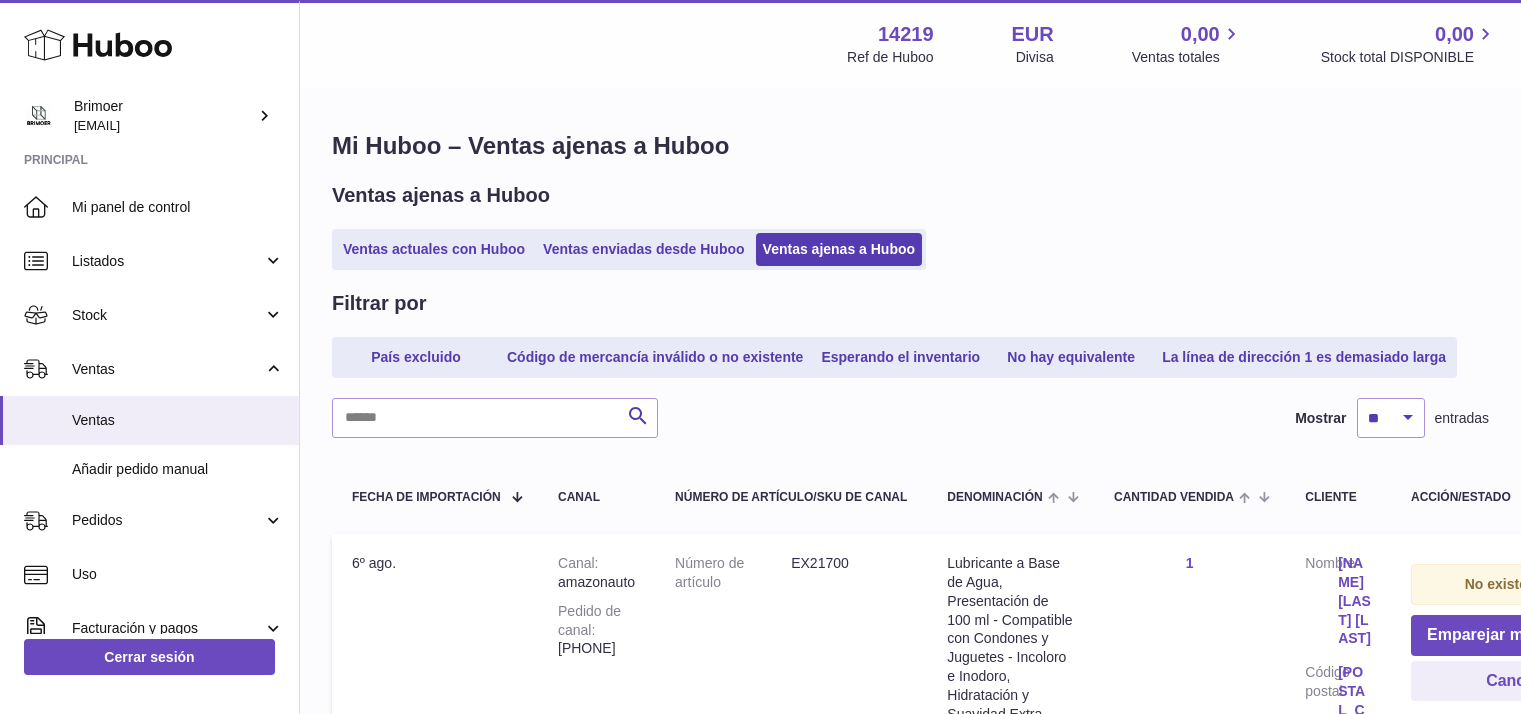 scroll, scrollTop: 0, scrollLeft: 0, axis: both 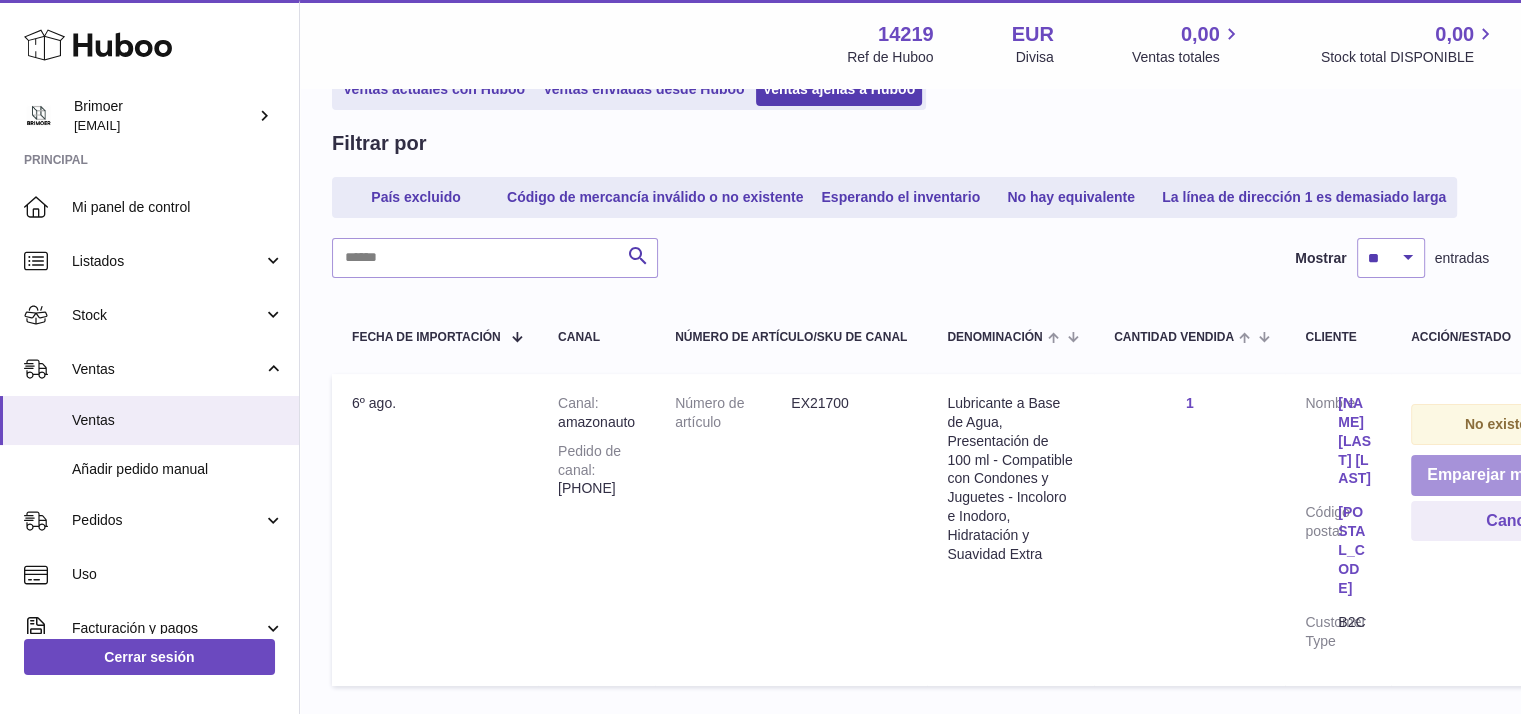 click on "Emparejar manualmente" at bounding box center (1520, 475) 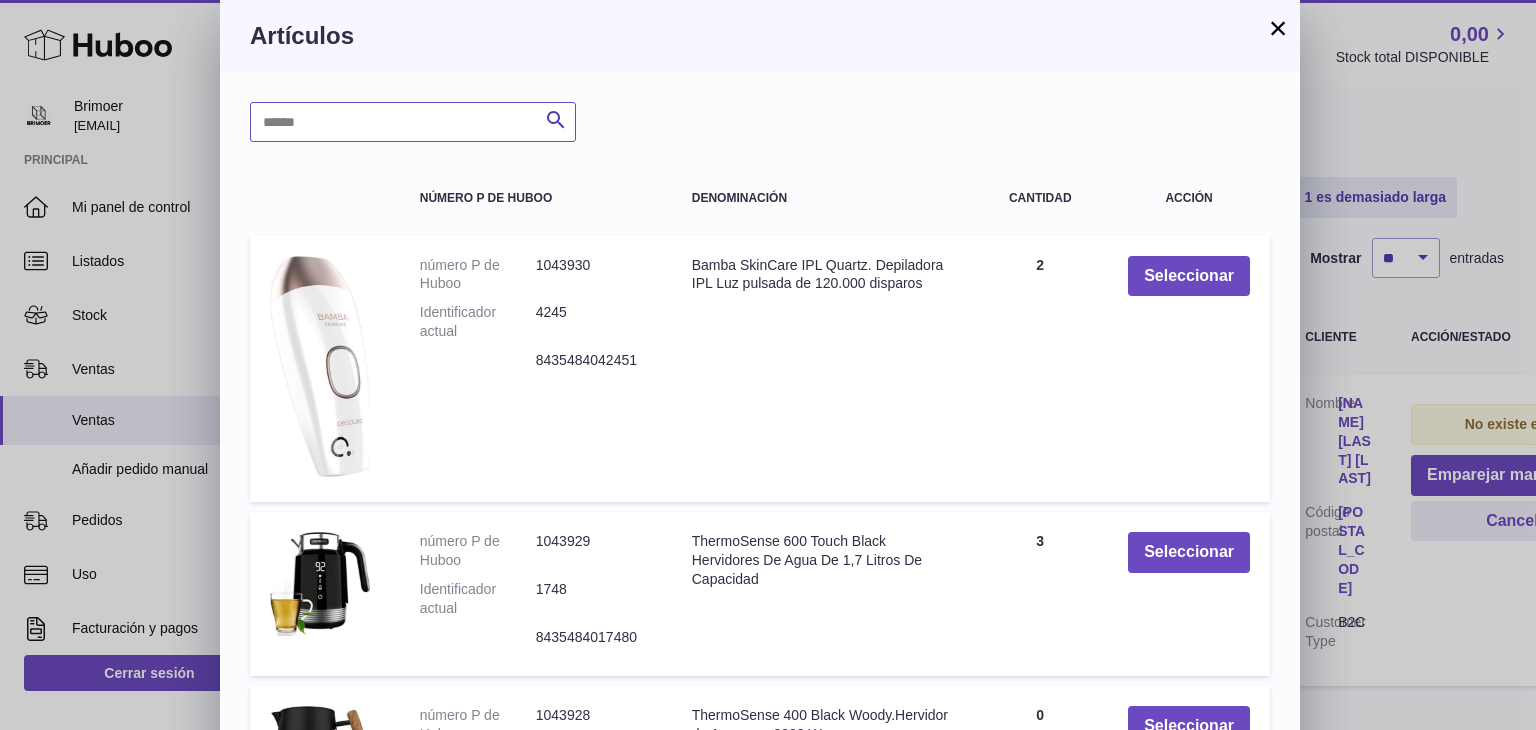click at bounding box center (413, 122) 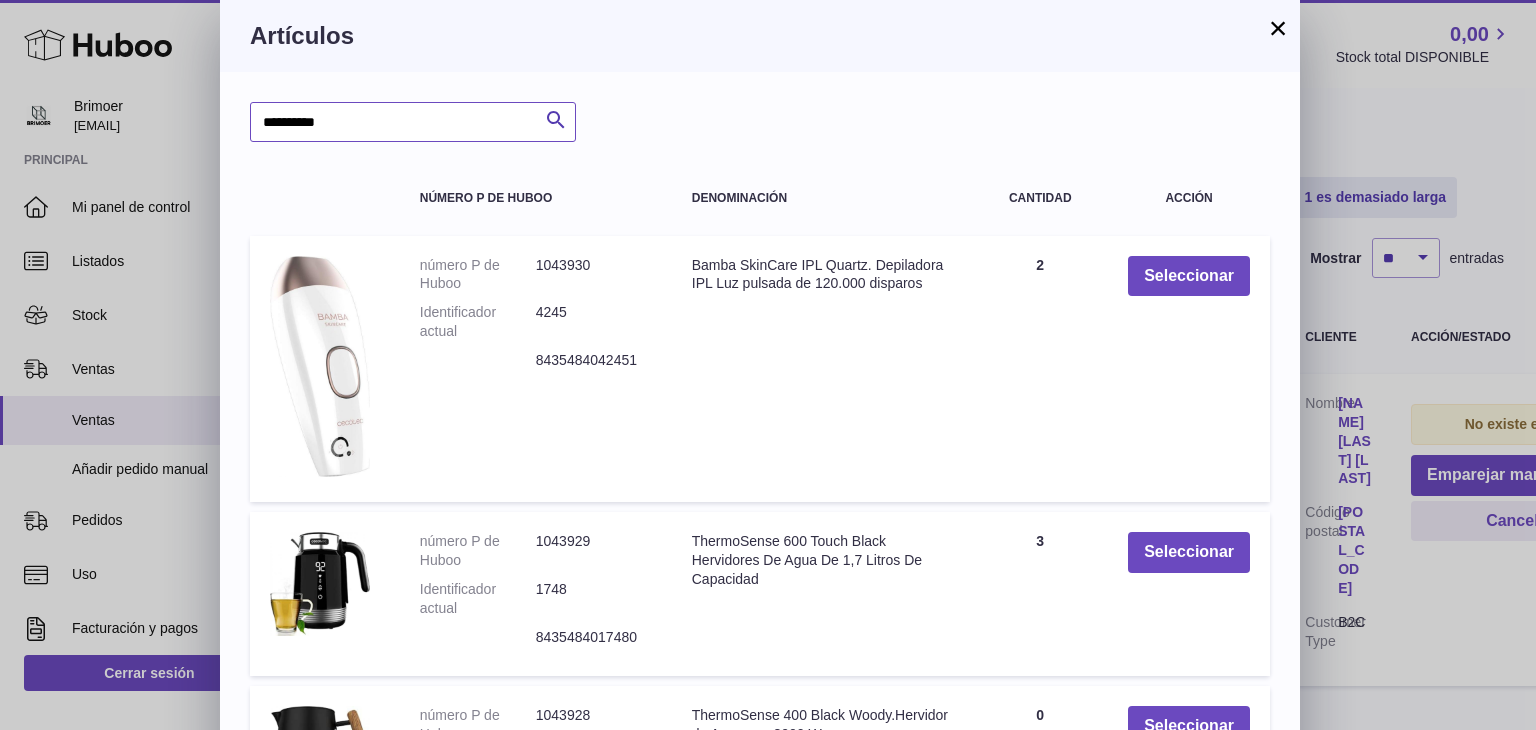 type on "**********" 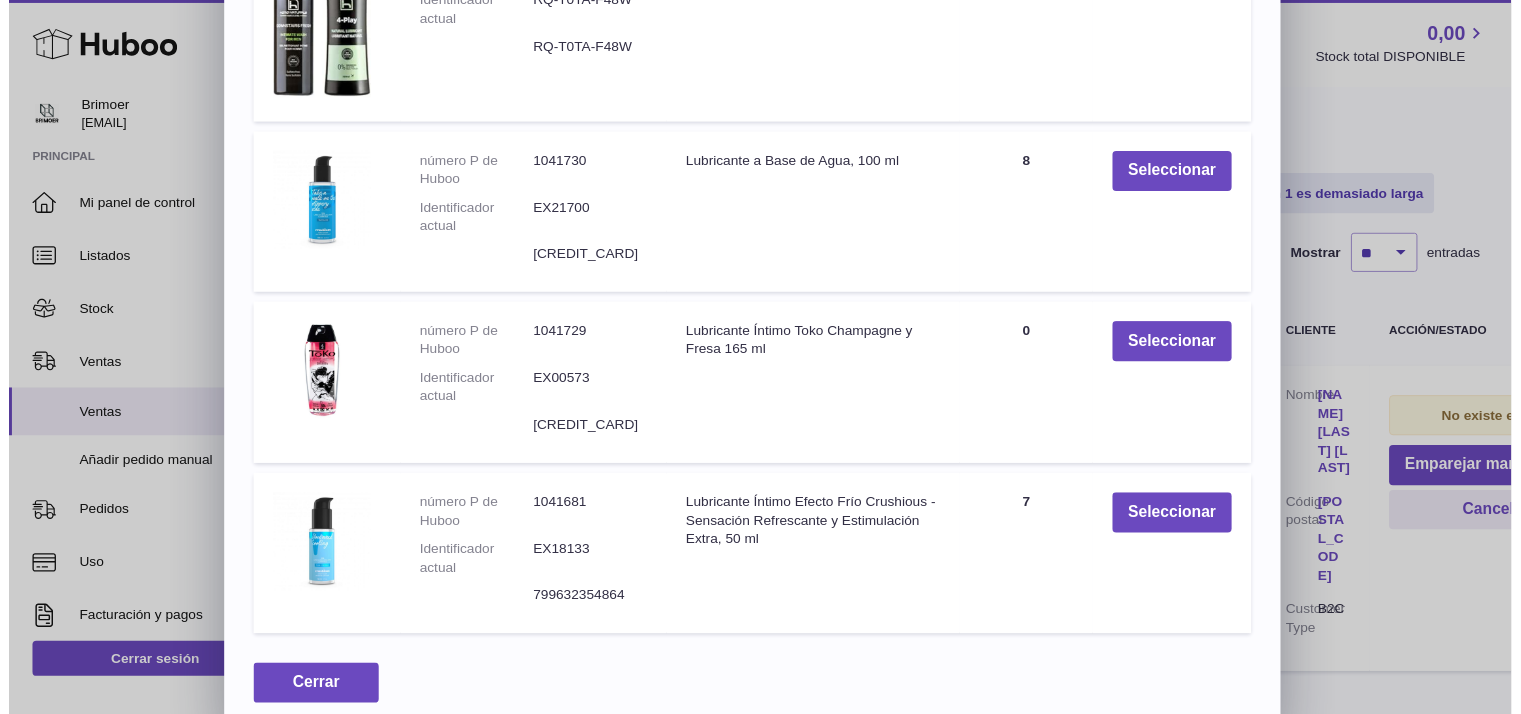 scroll, scrollTop: 477, scrollLeft: 0, axis: vertical 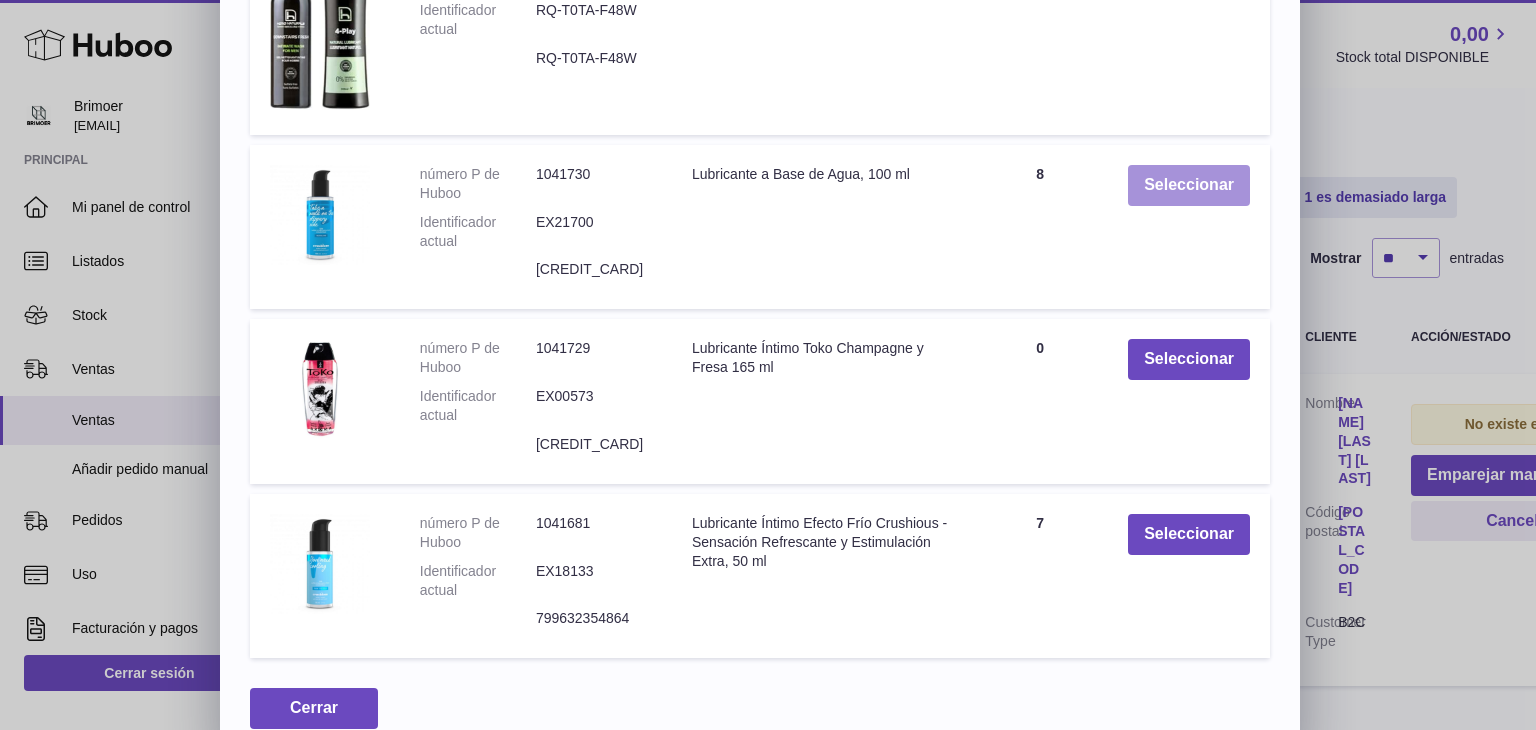 click on "Seleccionar" at bounding box center [1189, 185] 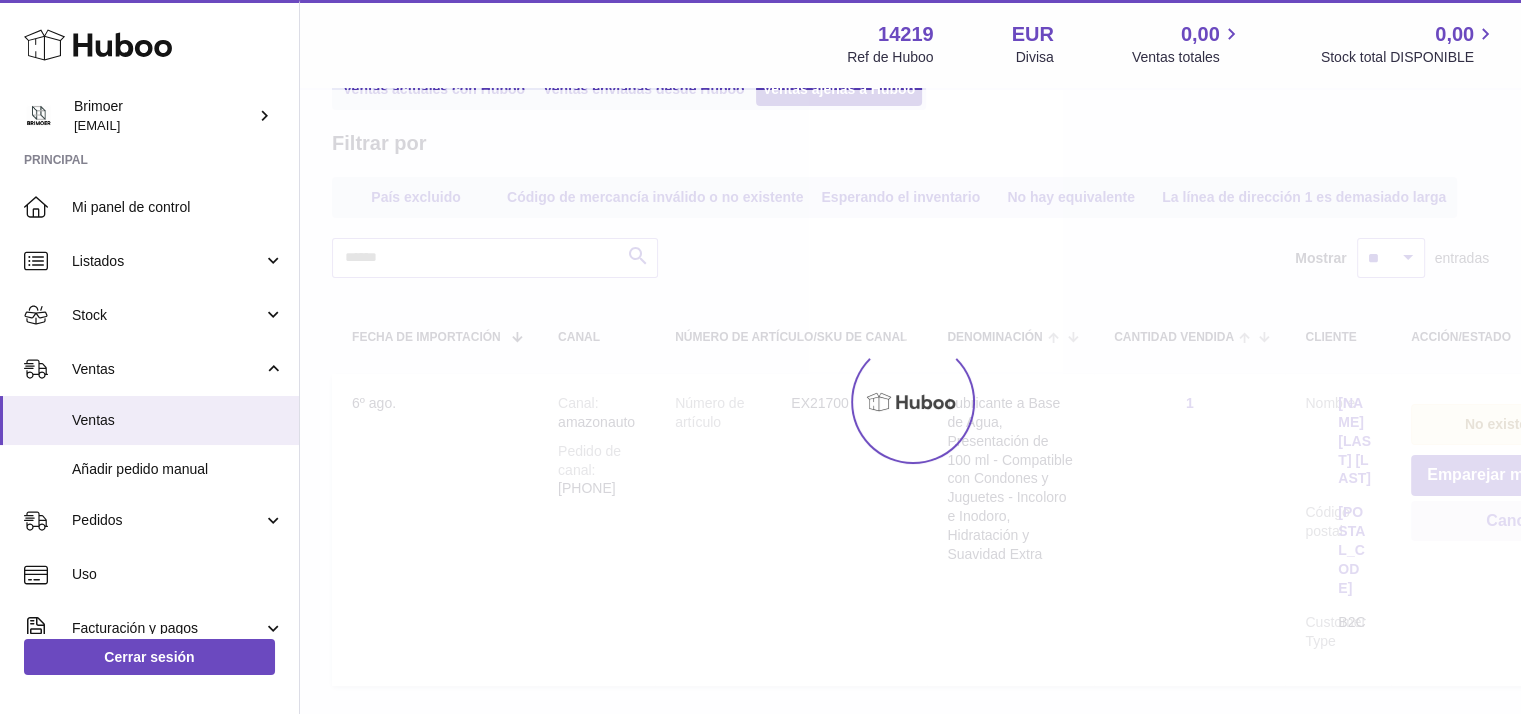 scroll, scrollTop: 0, scrollLeft: 0, axis: both 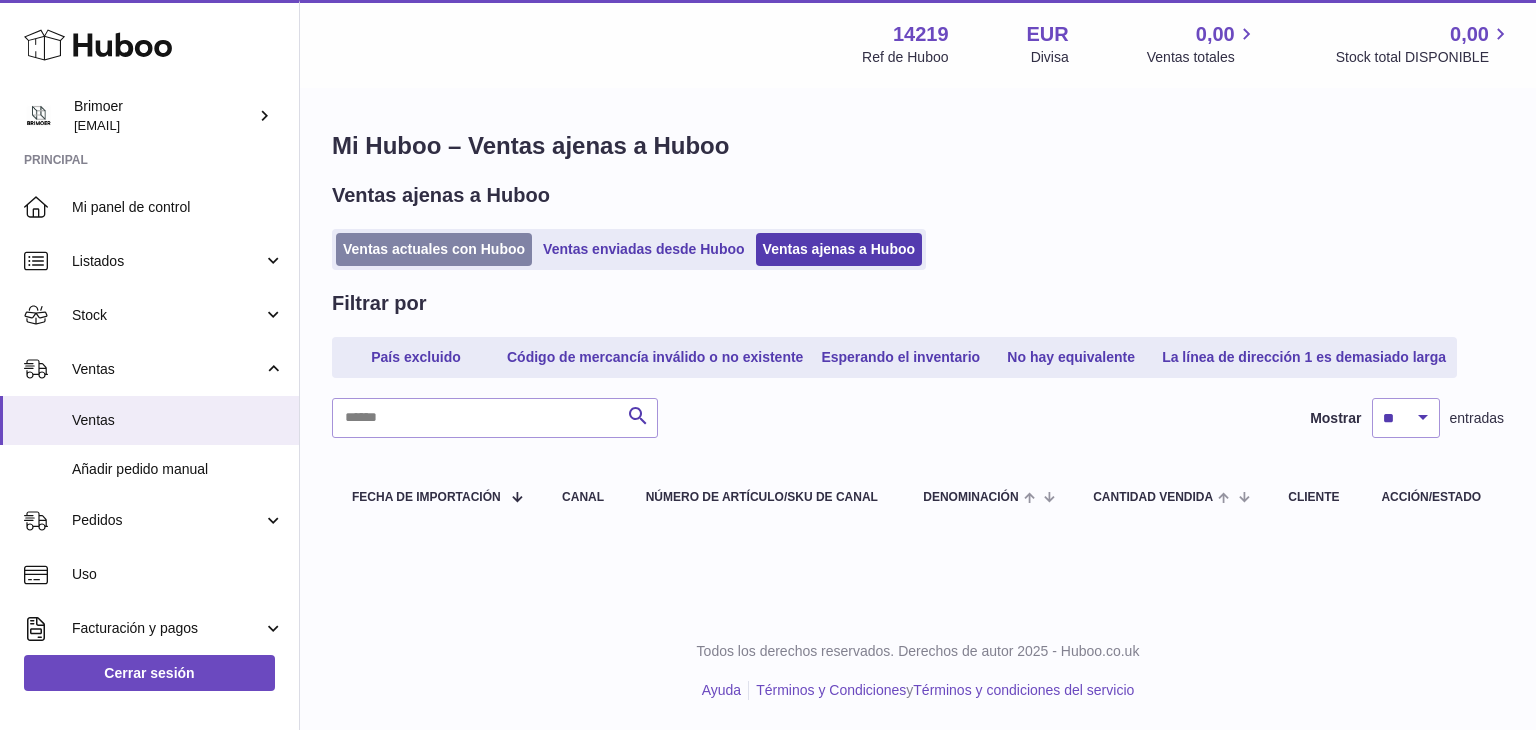 click on "Ventas actuales con Huboo" at bounding box center (434, 249) 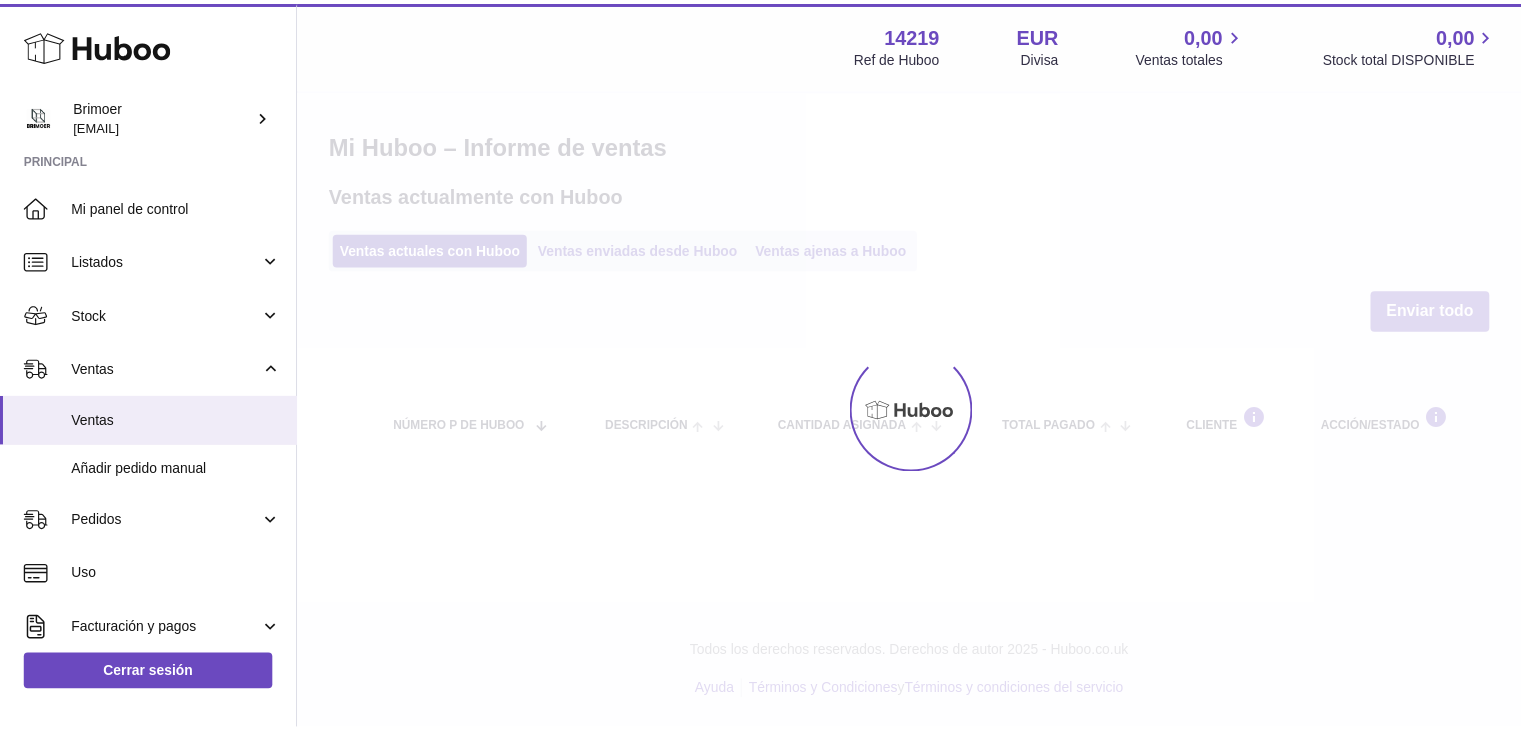 scroll, scrollTop: 0, scrollLeft: 0, axis: both 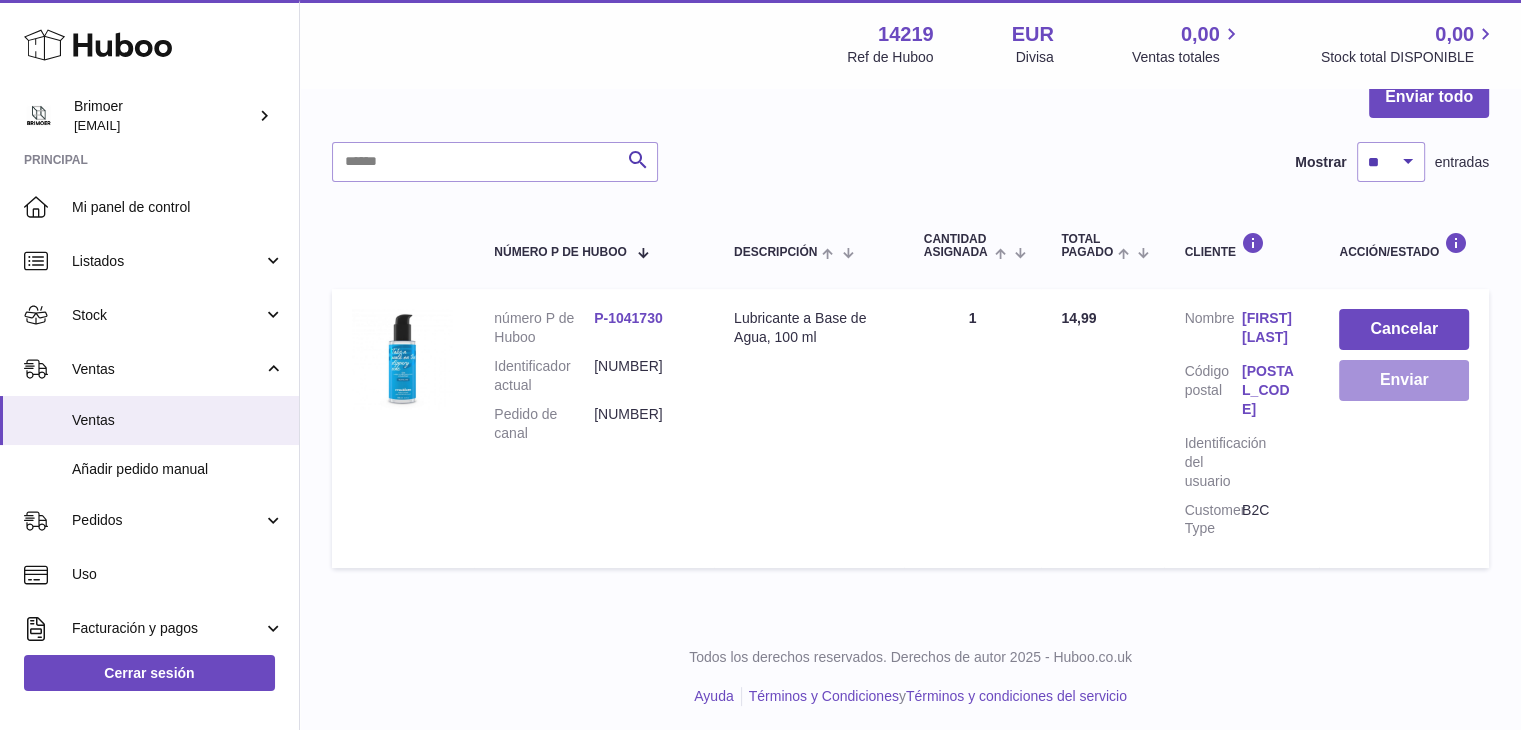 click on "Enviar" at bounding box center (1404, 380) 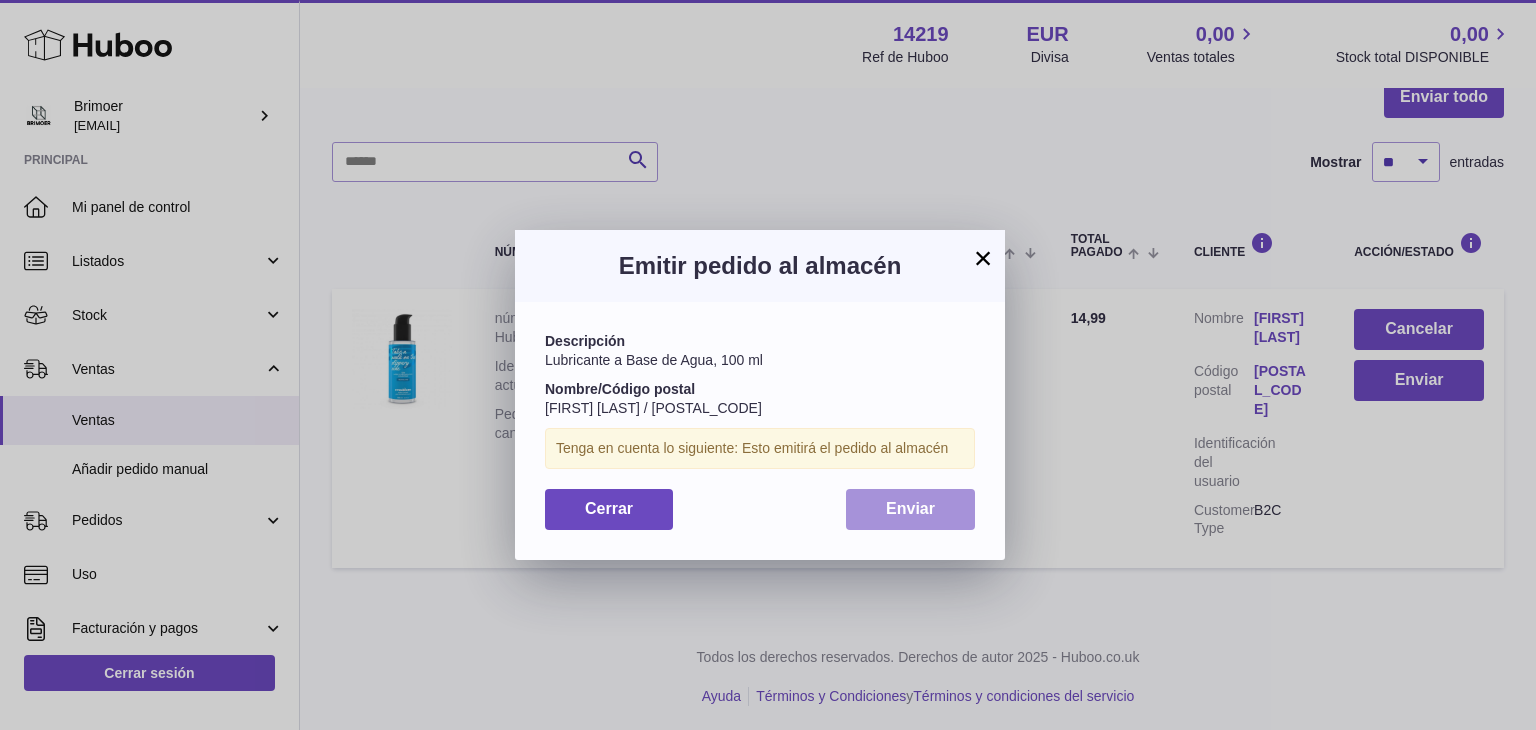 click on "Enviar" at bounding box center [910, 509] 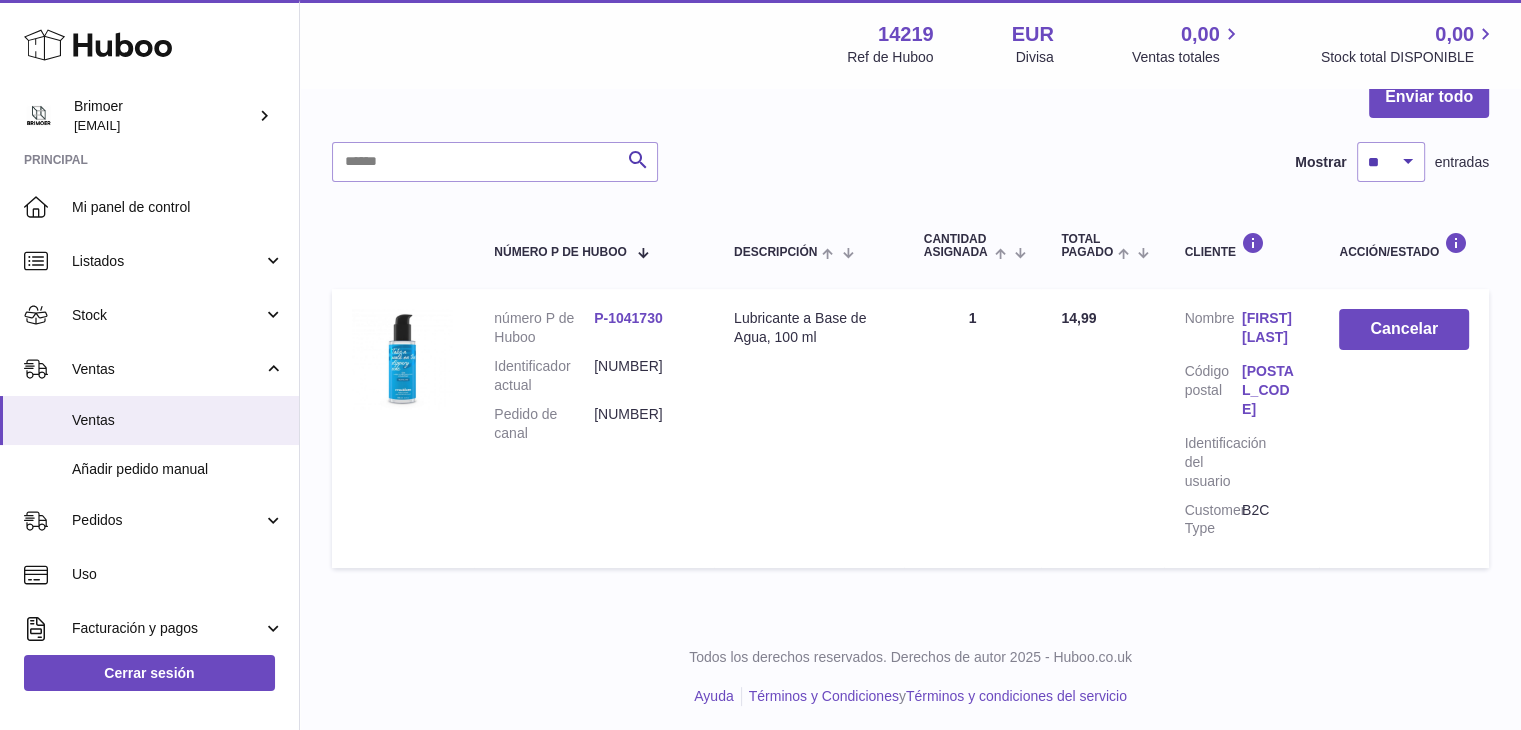 scroll, scrollTop: 0, scrollLeft: 0, axis: both 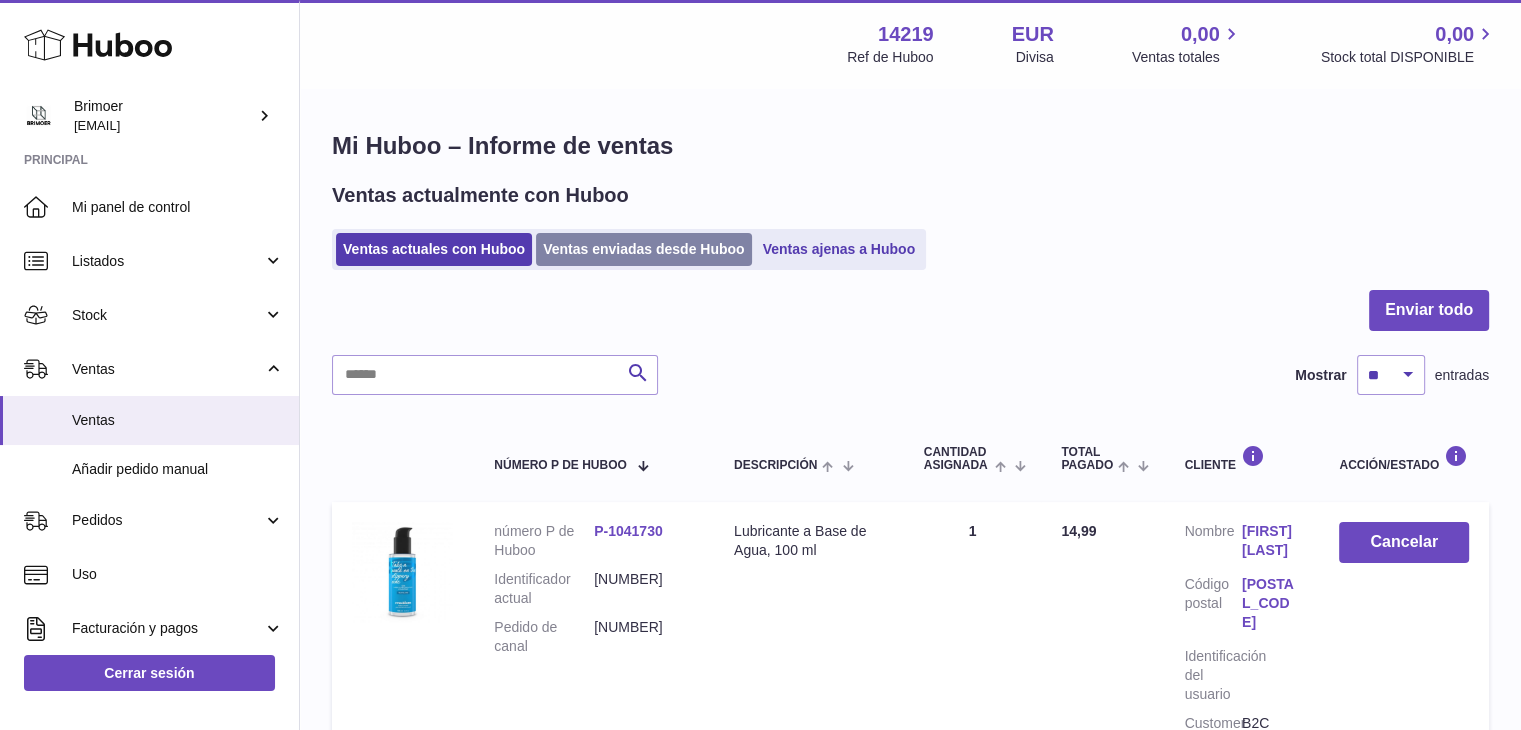 click on "Ventas enviadas desde Huboo" at bounding box center (644, 249) 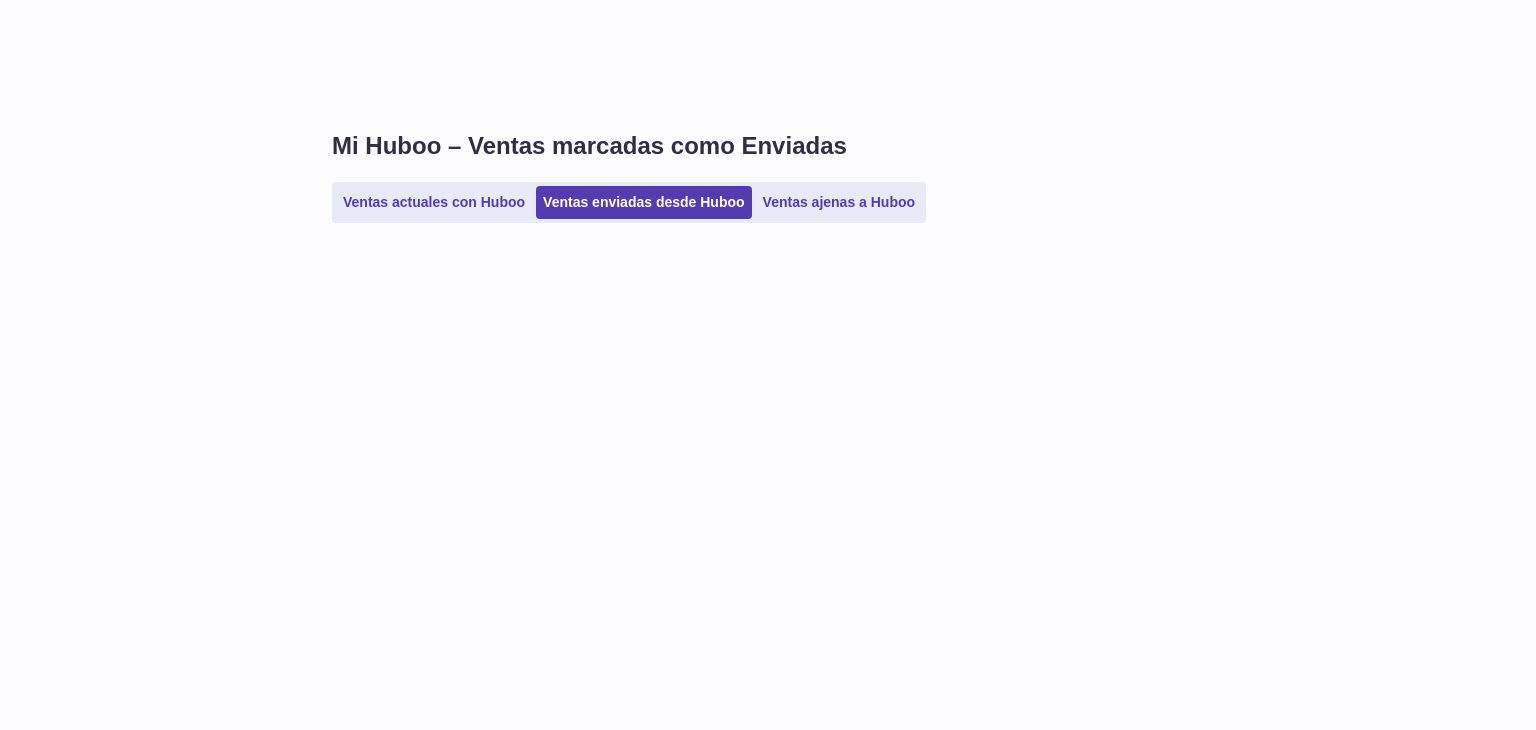 scroll, scrollTop: 0, scrollLeft: 0, axis: both 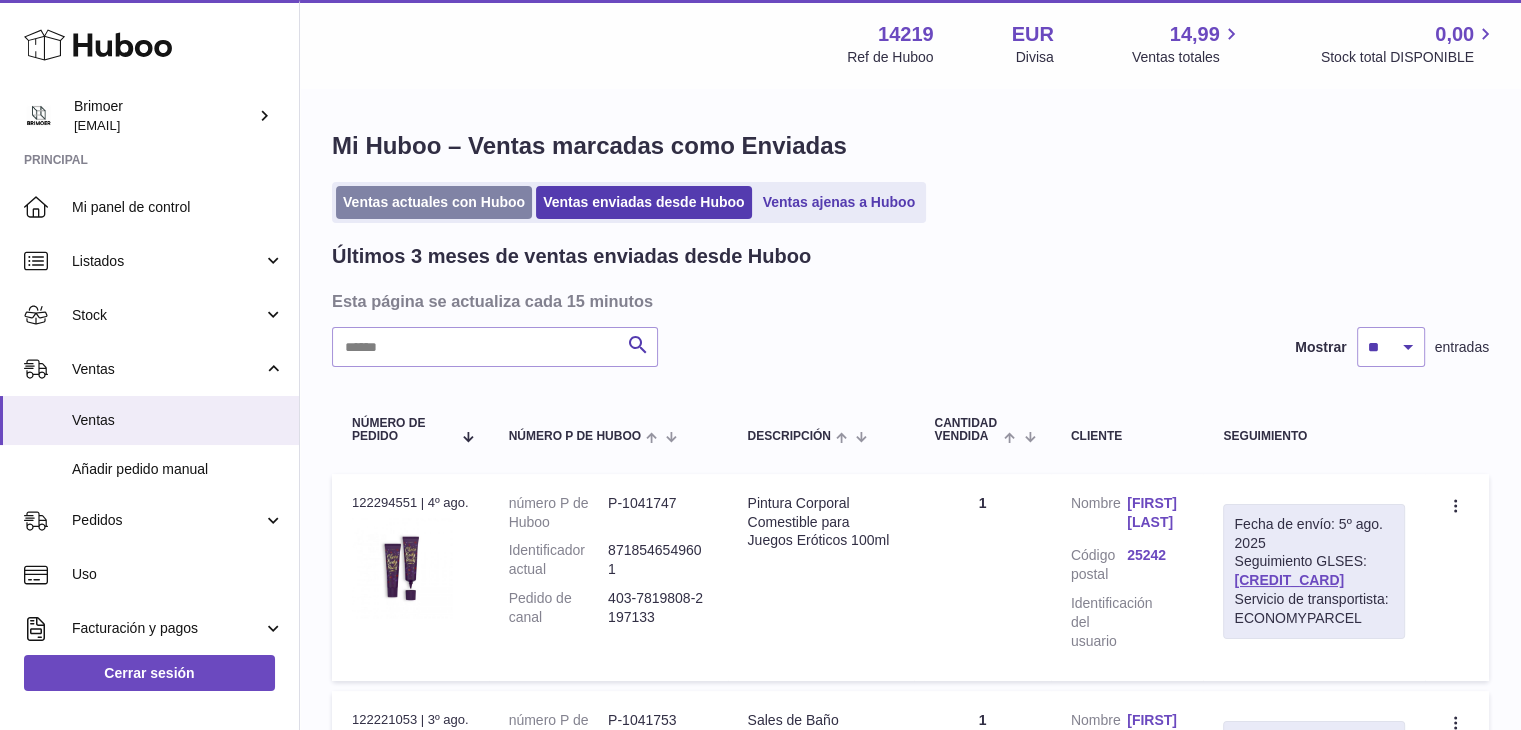 click on "Ventas actuales con Huboo" at bounding box center (434, 202) 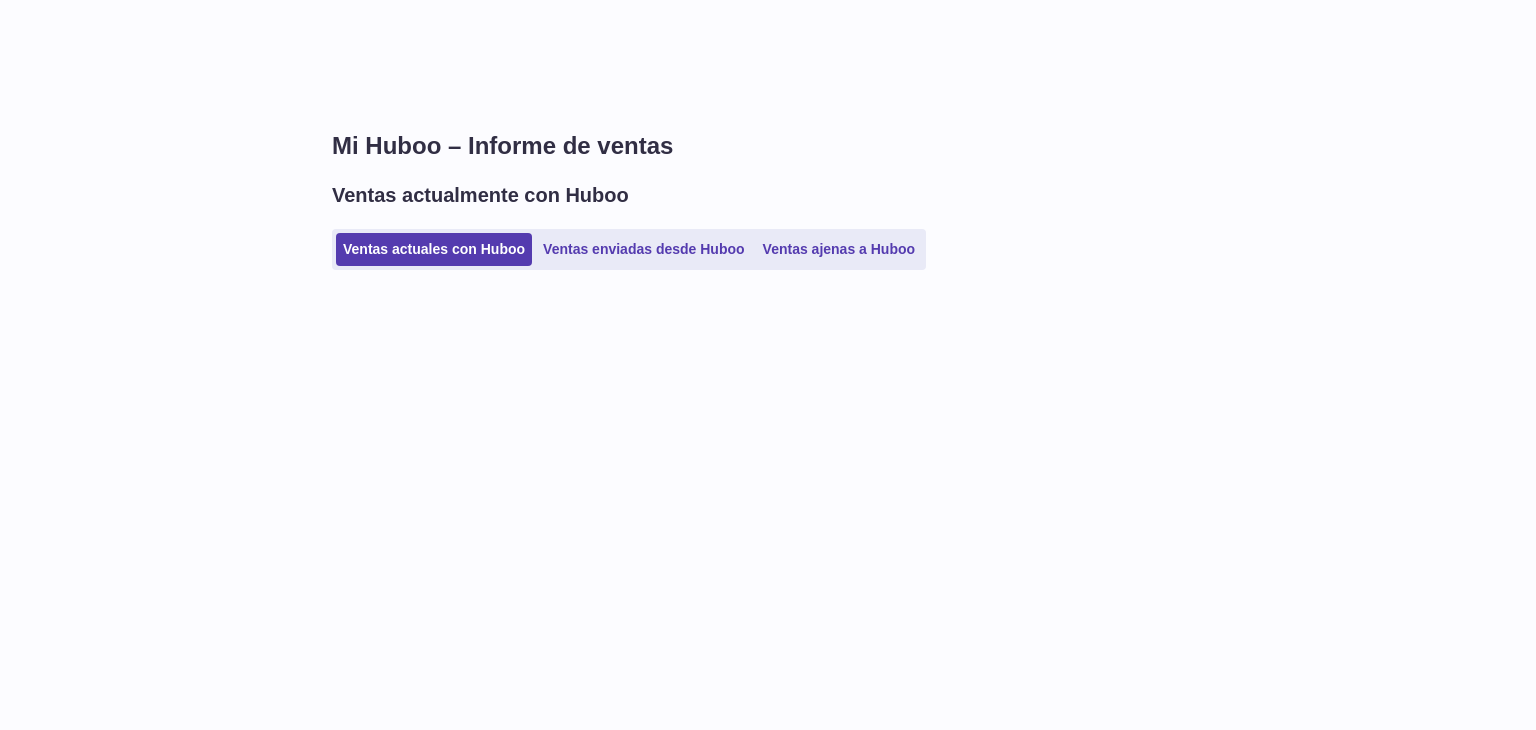 scroll, scrollTop: 0, scrollLeft: 0, axis: both 